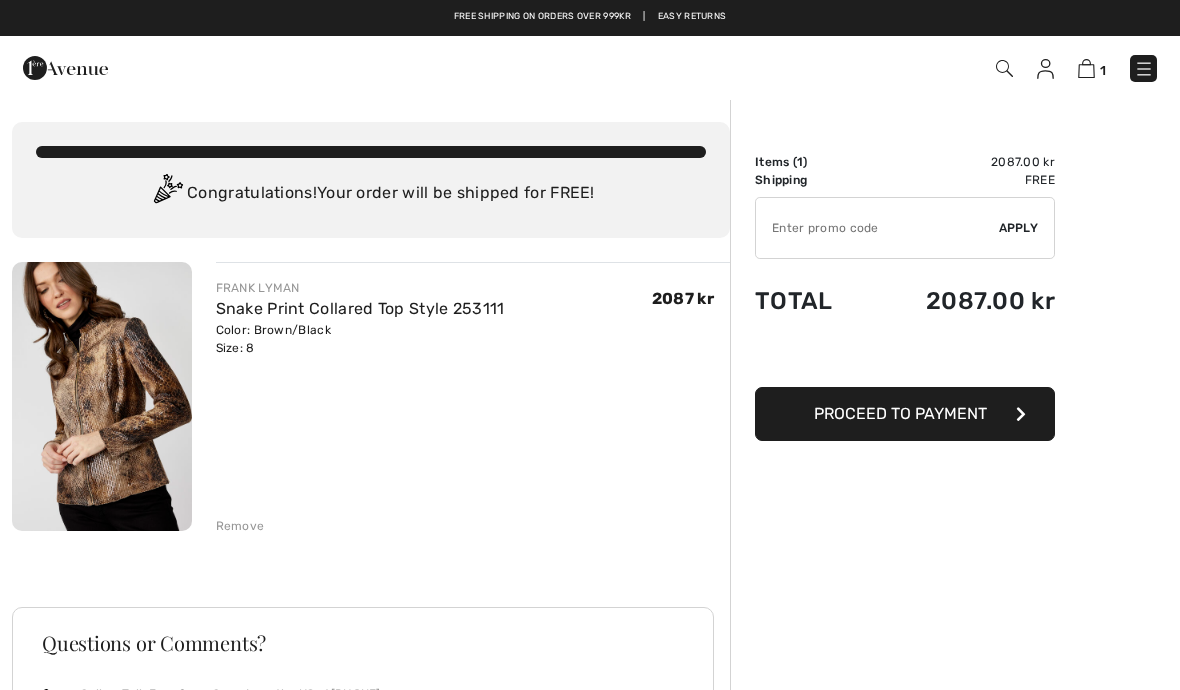 scroll, scrollTop: 0, scrollLeft: 0, axis: both 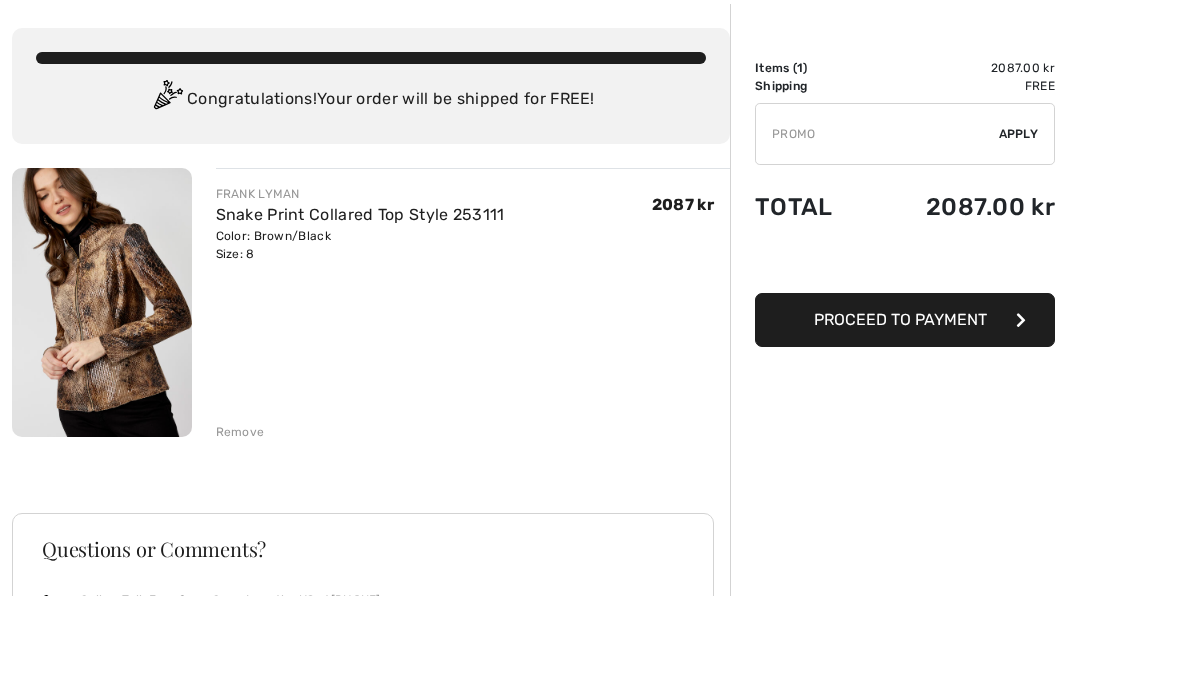 click on "Apply" at bounding box center [1019, 228] 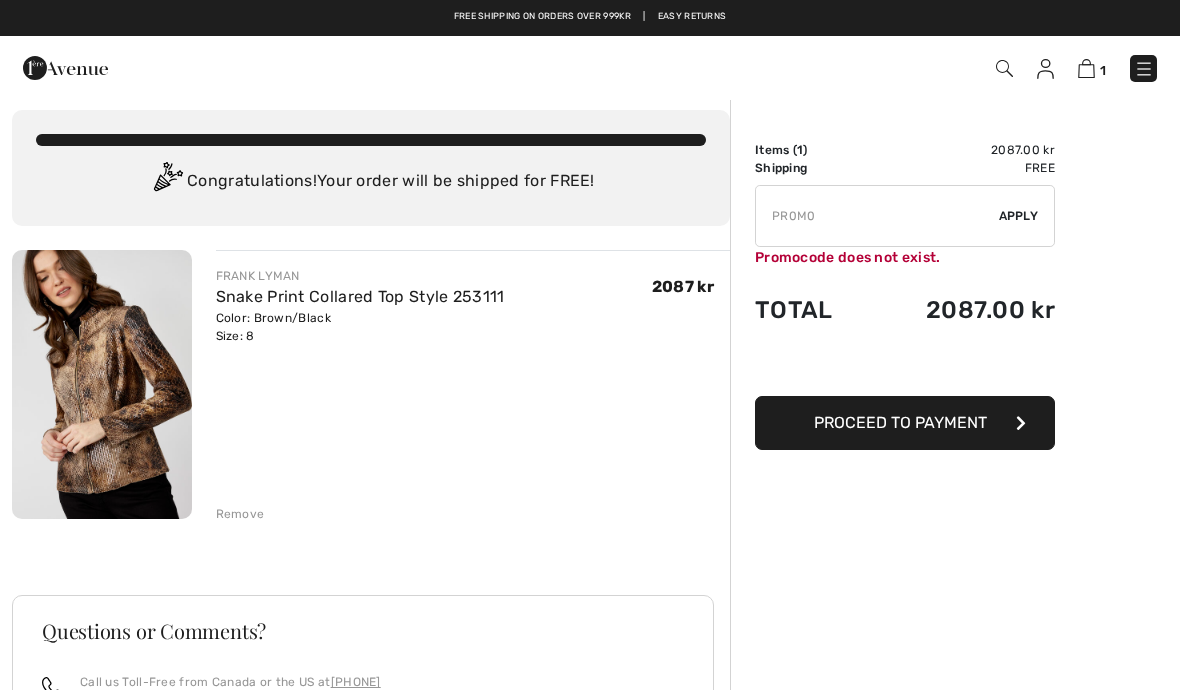 scroll, scrollTop: 0, scrollLeft: 0, axis: both 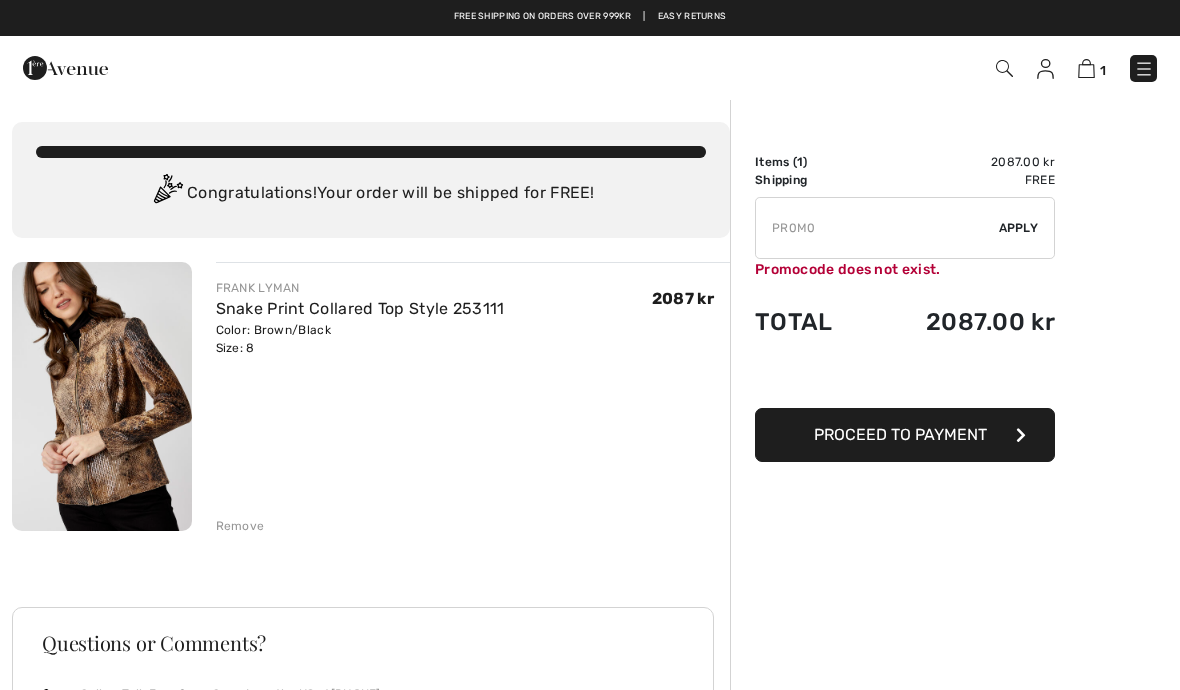 click at bounding box center [1045, 69] 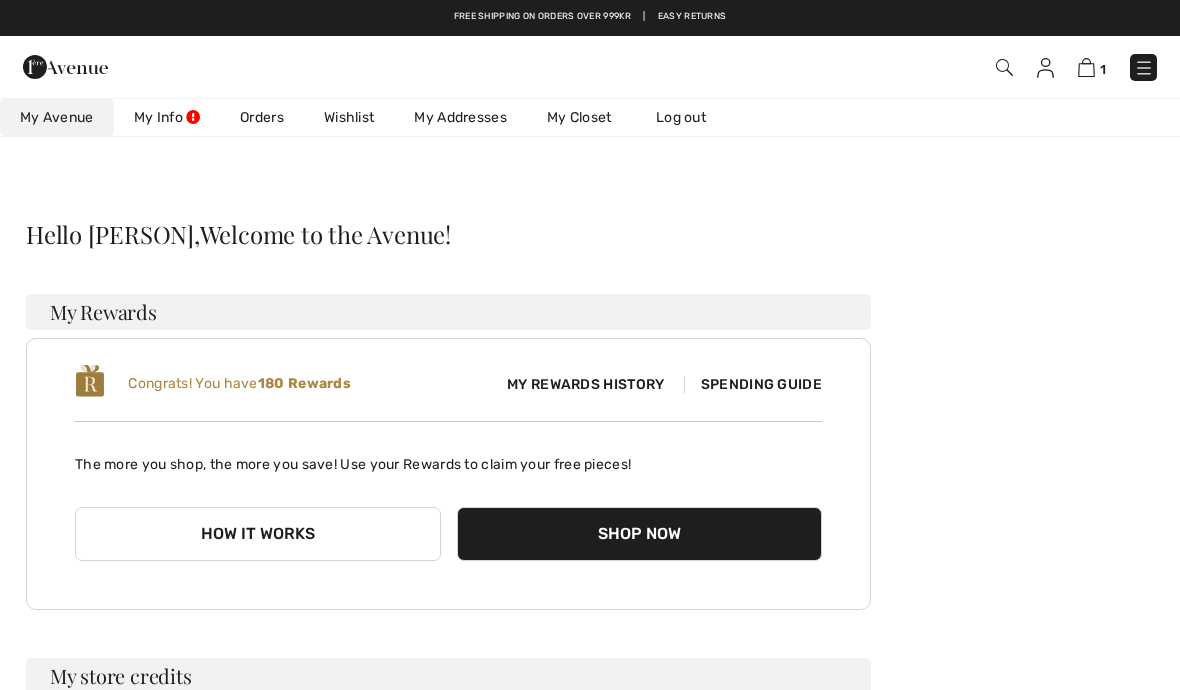 scroll, scrollTop: 0, scrollLeft: 0, axis: both 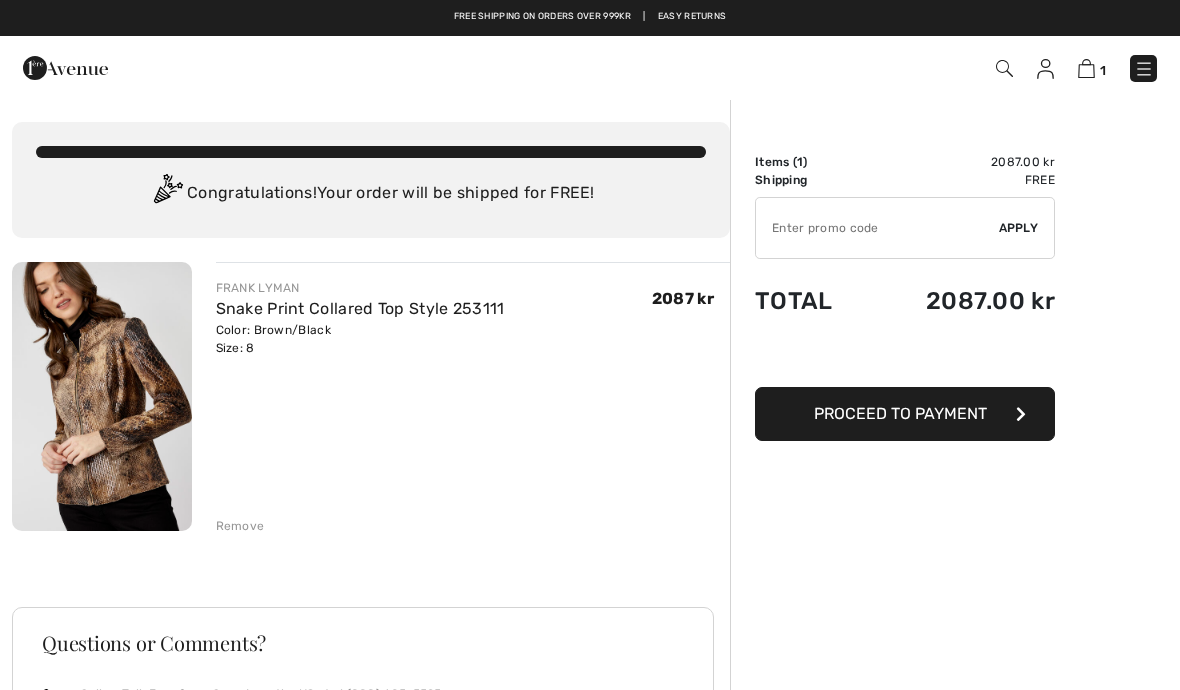click at bounding box center [877, 228] 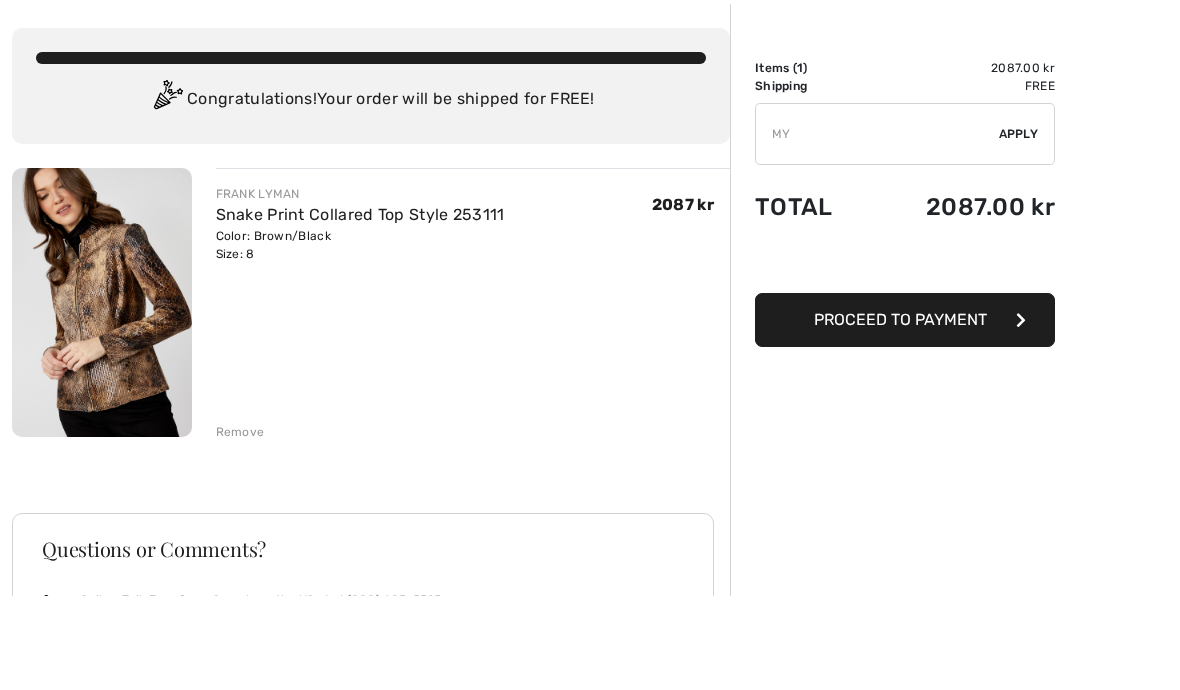 type on "MY" 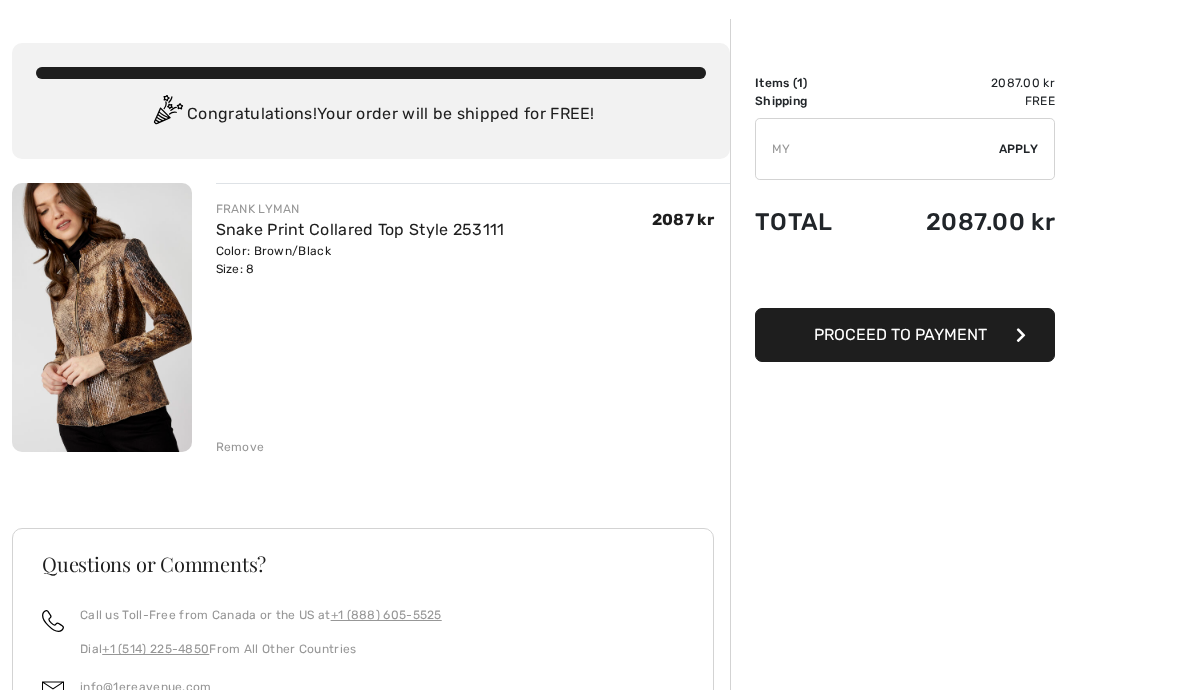 scroll, scrollTop: 0, scrollLeft: 0, axis: both 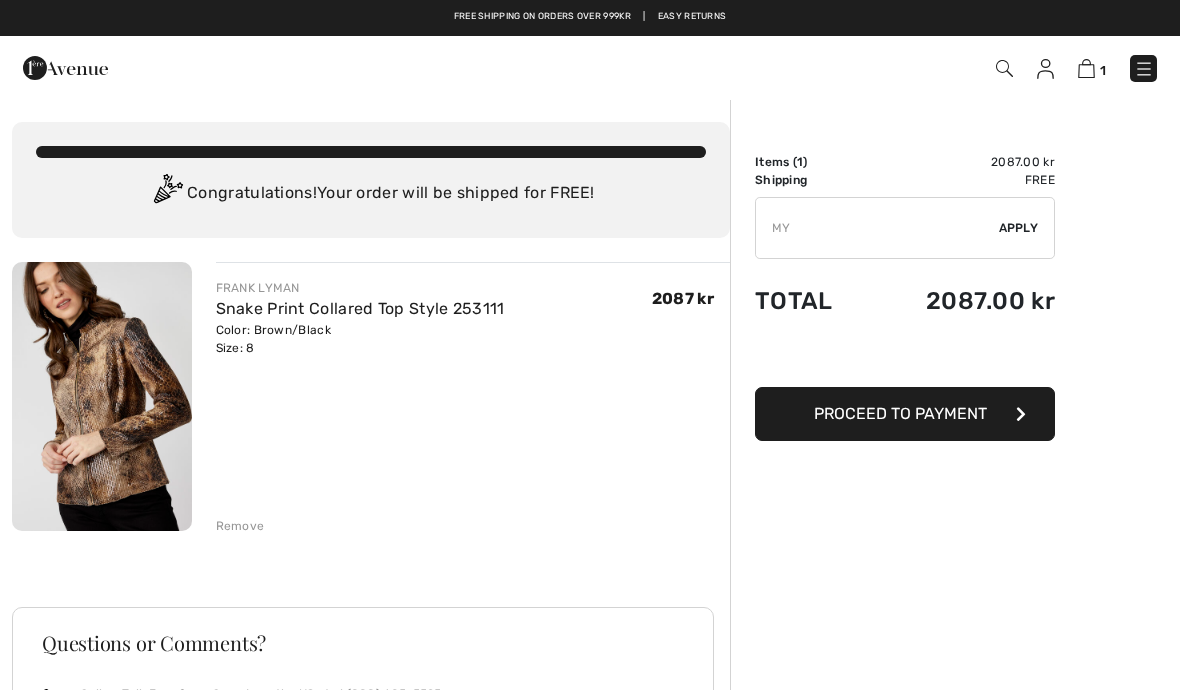 click on "1
Checkout" at bounding box center (832, 68) 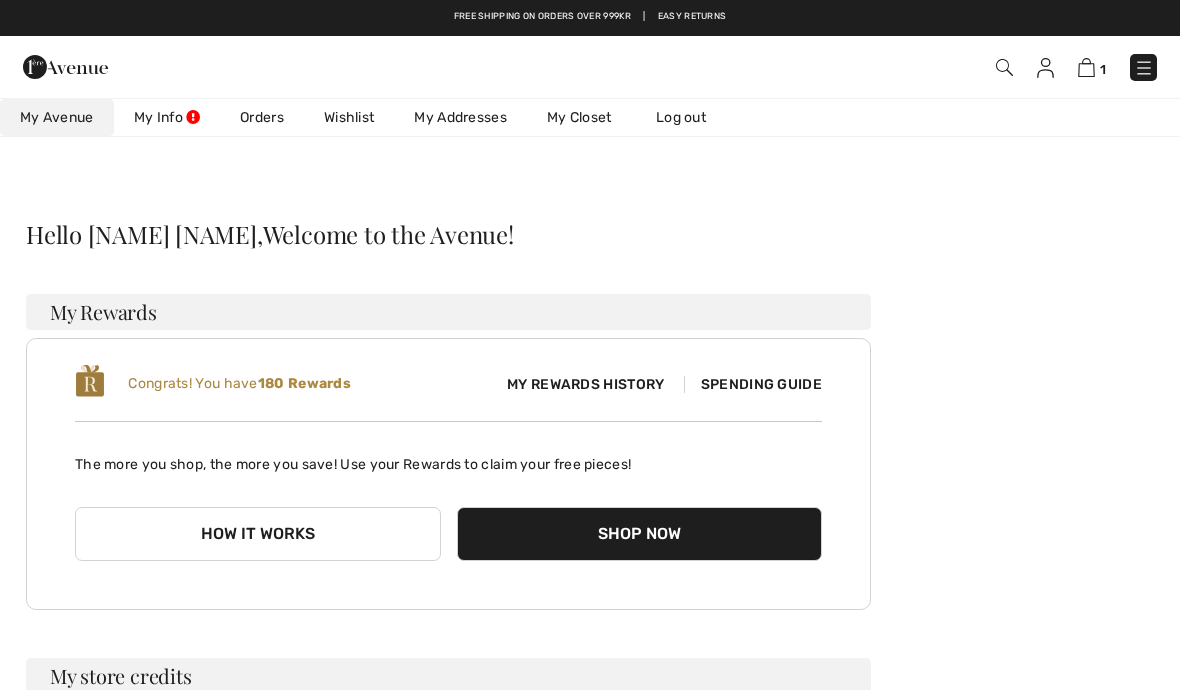 scroll, scrollTop: 0, scrollLeft: 0, axis: both 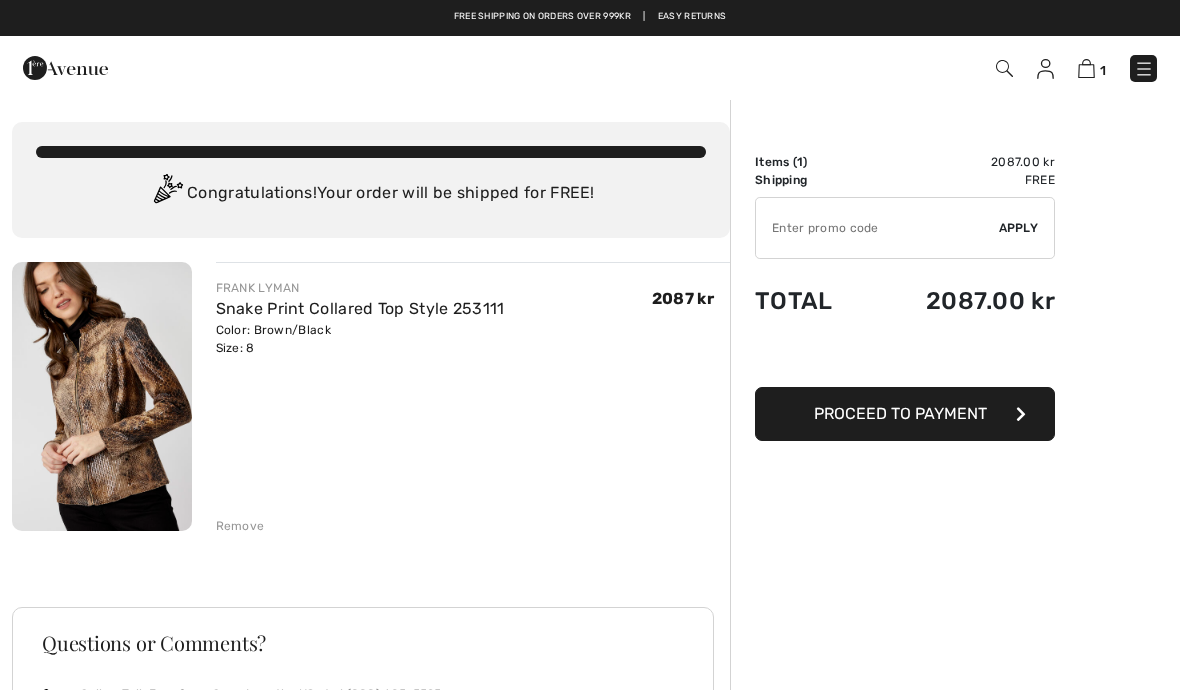 click at bounding box center [877, 228] 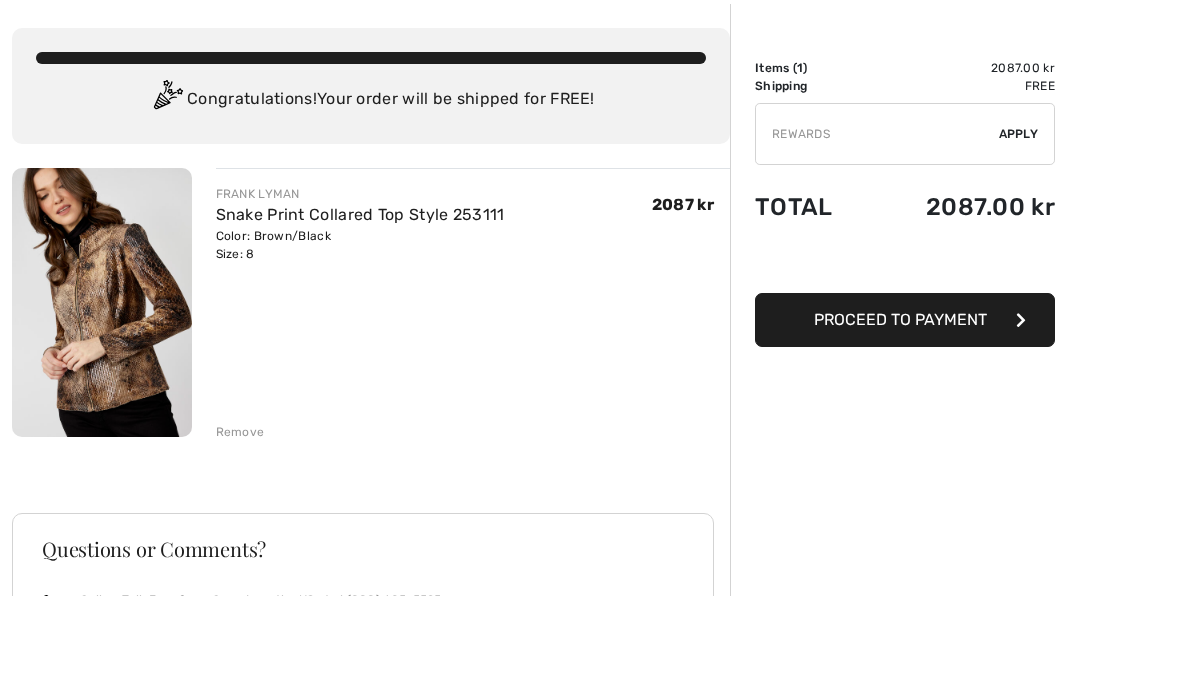click on "Apply" at bounding box center [1019, 228] 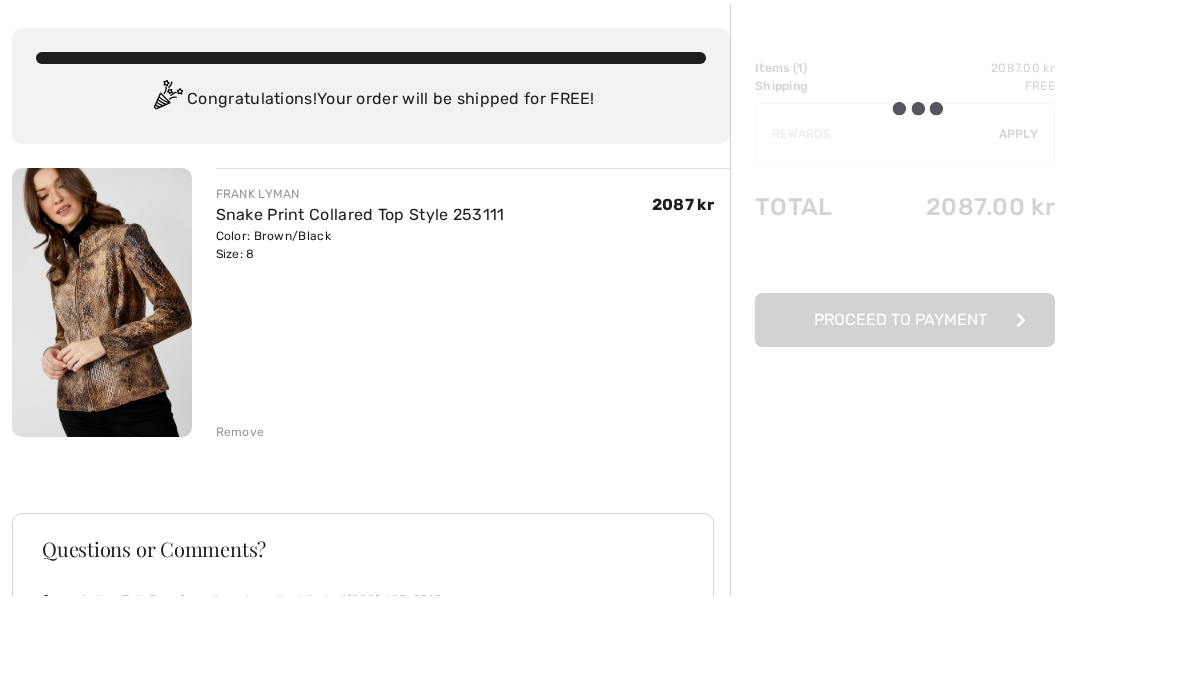 scroll, scrollTop: 94, scrollLeft: 0, axis: vertical 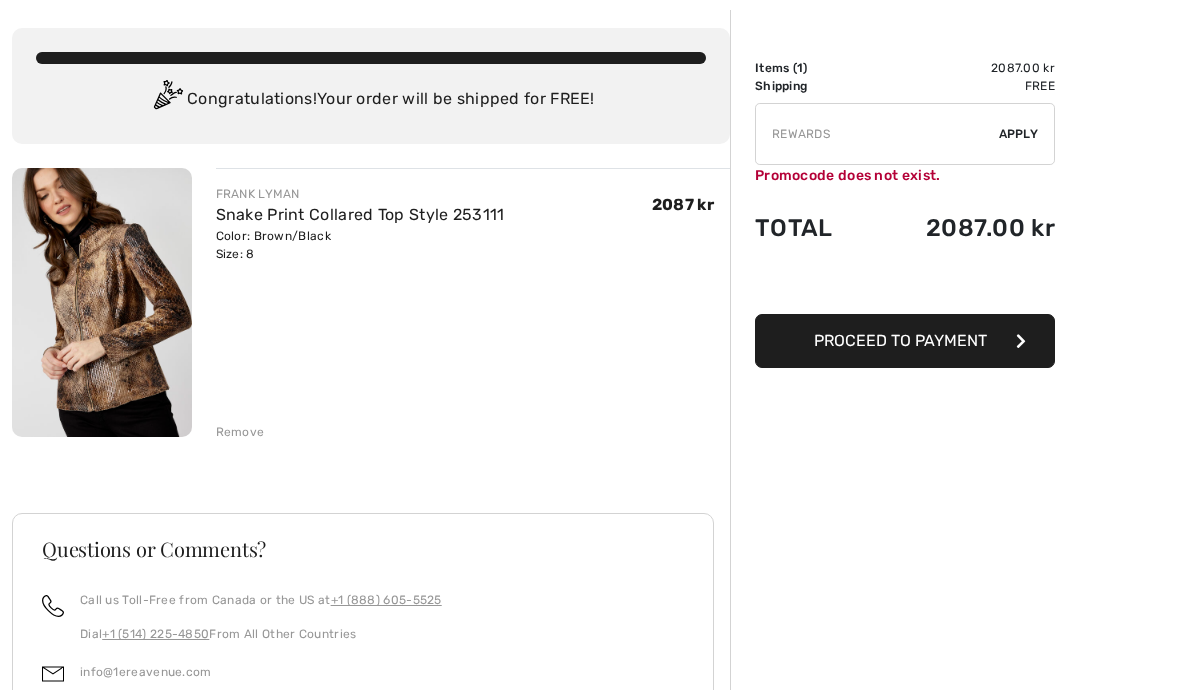 click at bounding box center (877, 134) 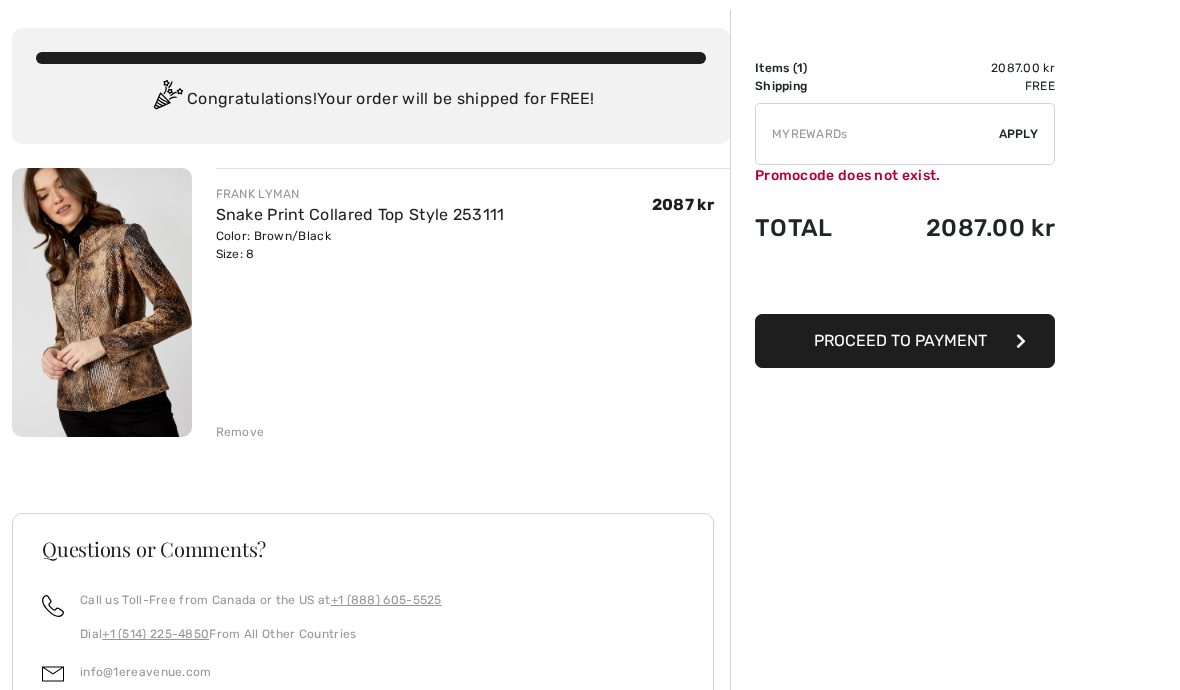 type on "MYREWARDS" 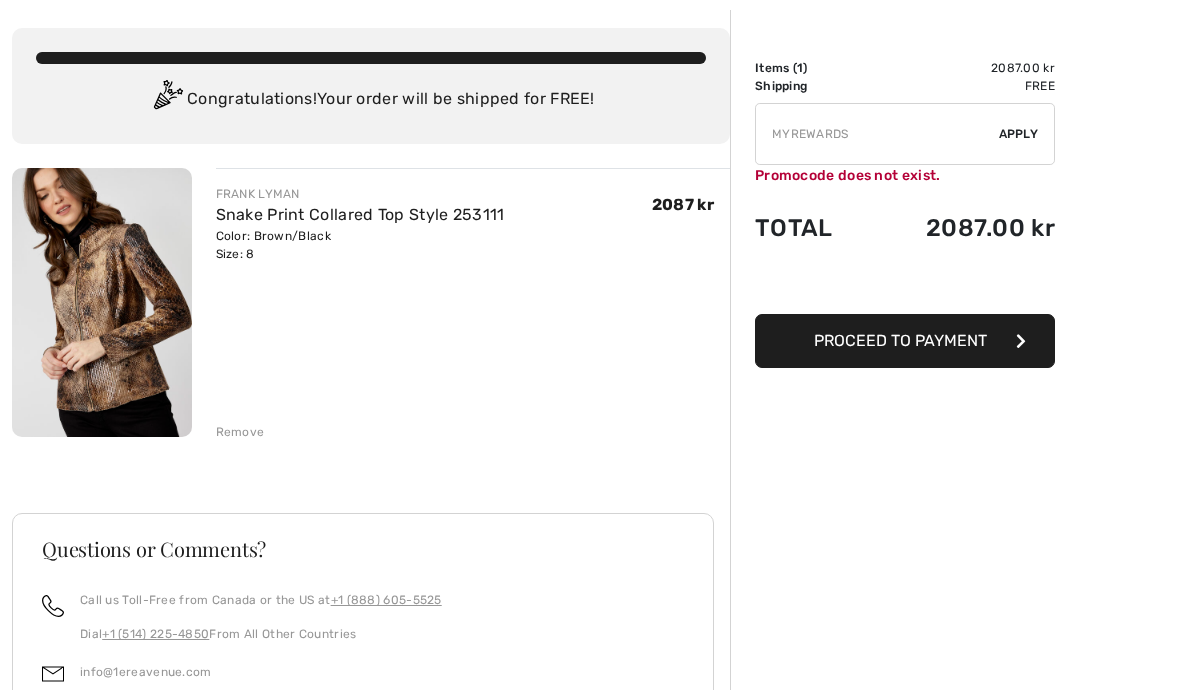 click on "✔
Apply
Remove" at bounding box center (905, 134) 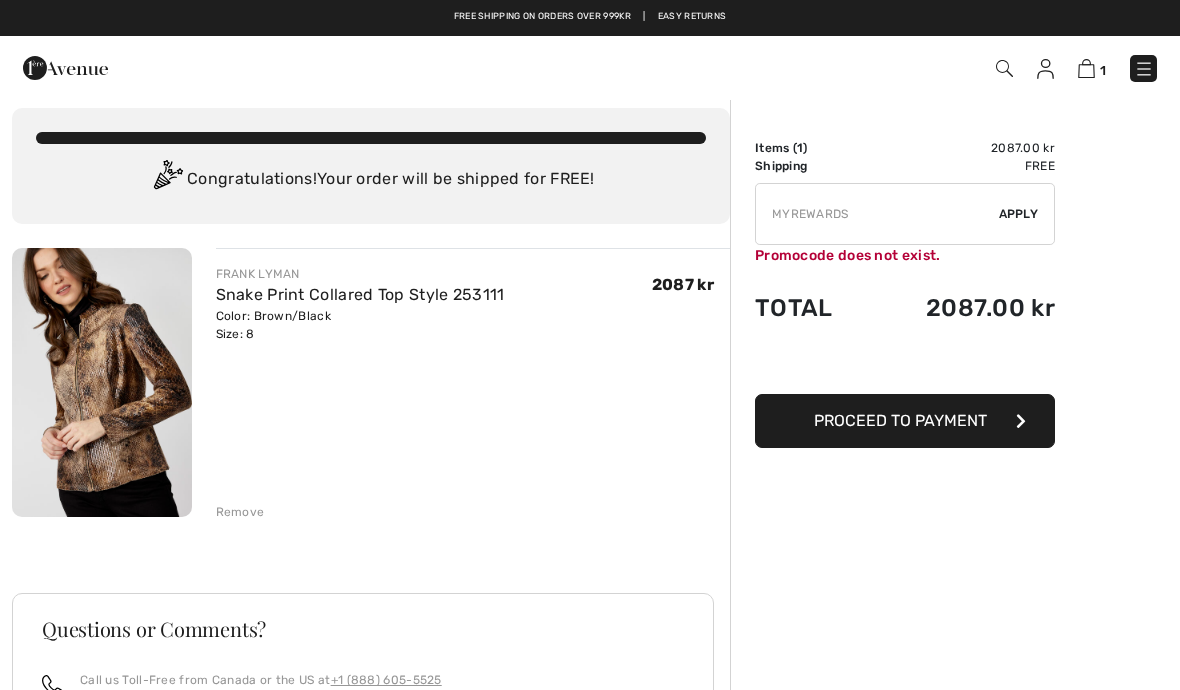 scroll, scrollTop: 0, scrollLeft: 0, axis: both 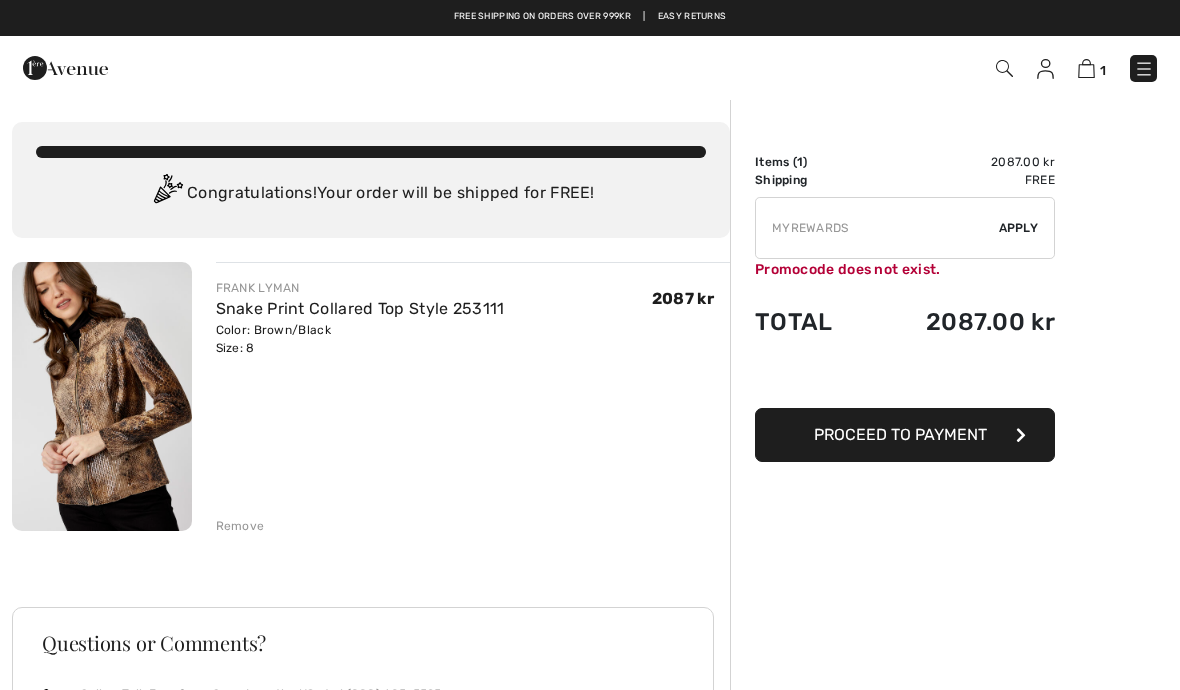 click on "Apply" at bounding box center (1019, 228) 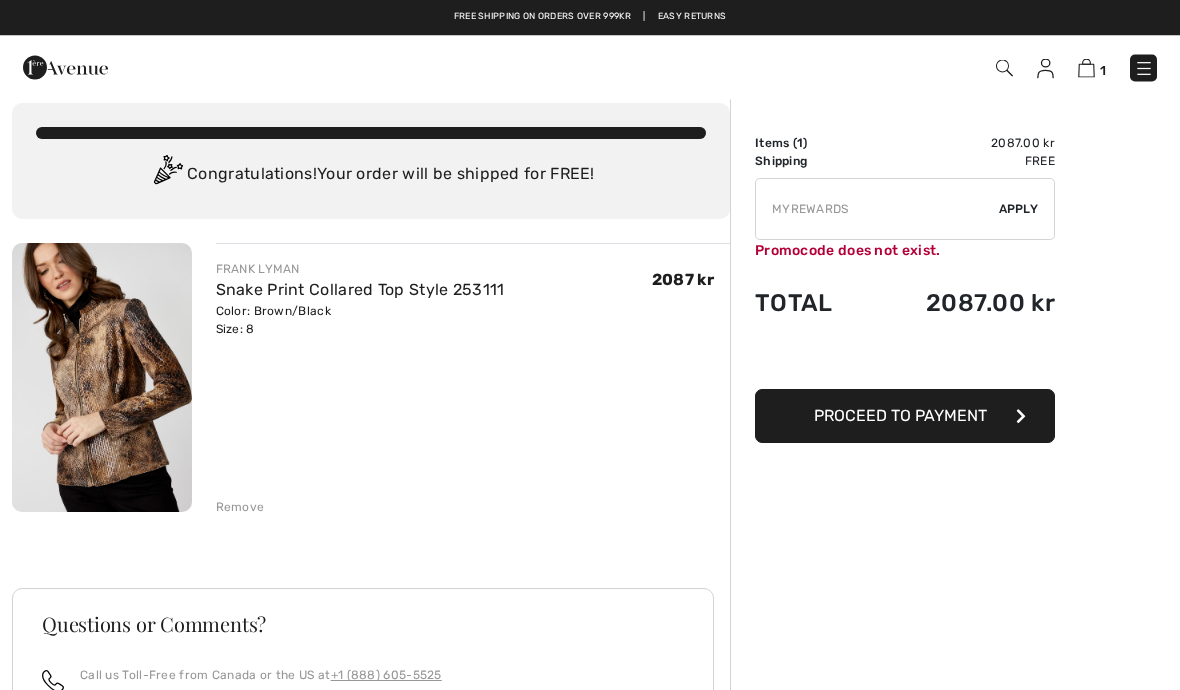 scroll, scrollTop: 0, scrollLeft: 0, axis: both 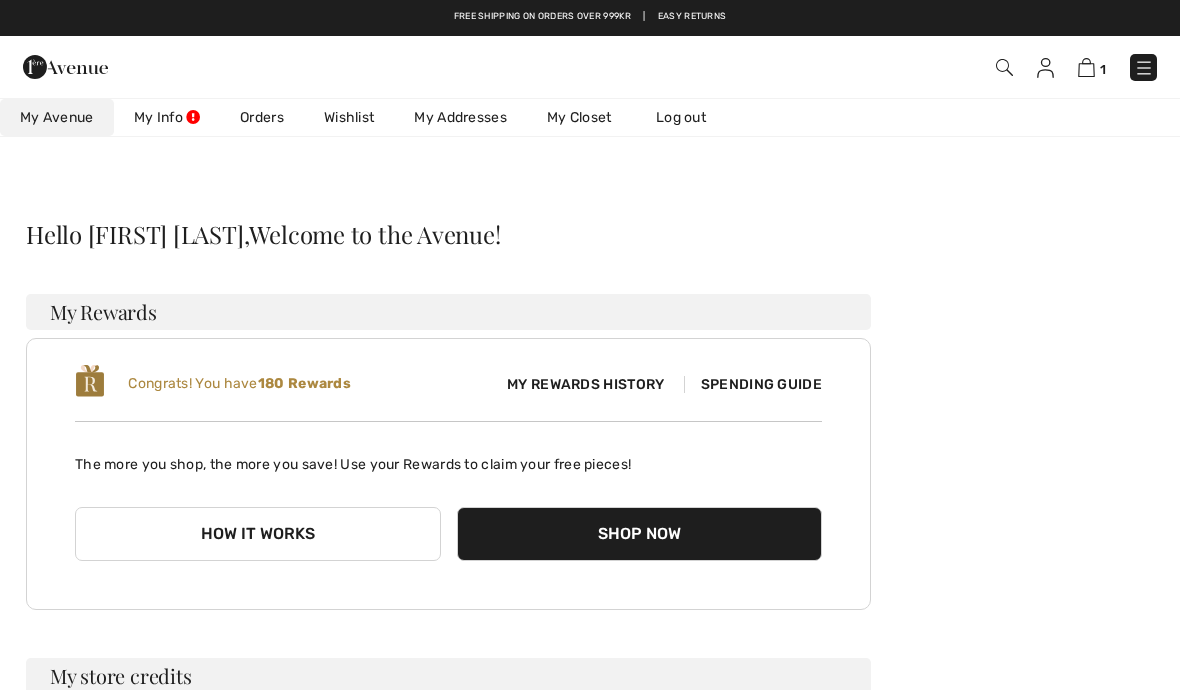 click on "My Addresses" at bounding box center (460, 117) 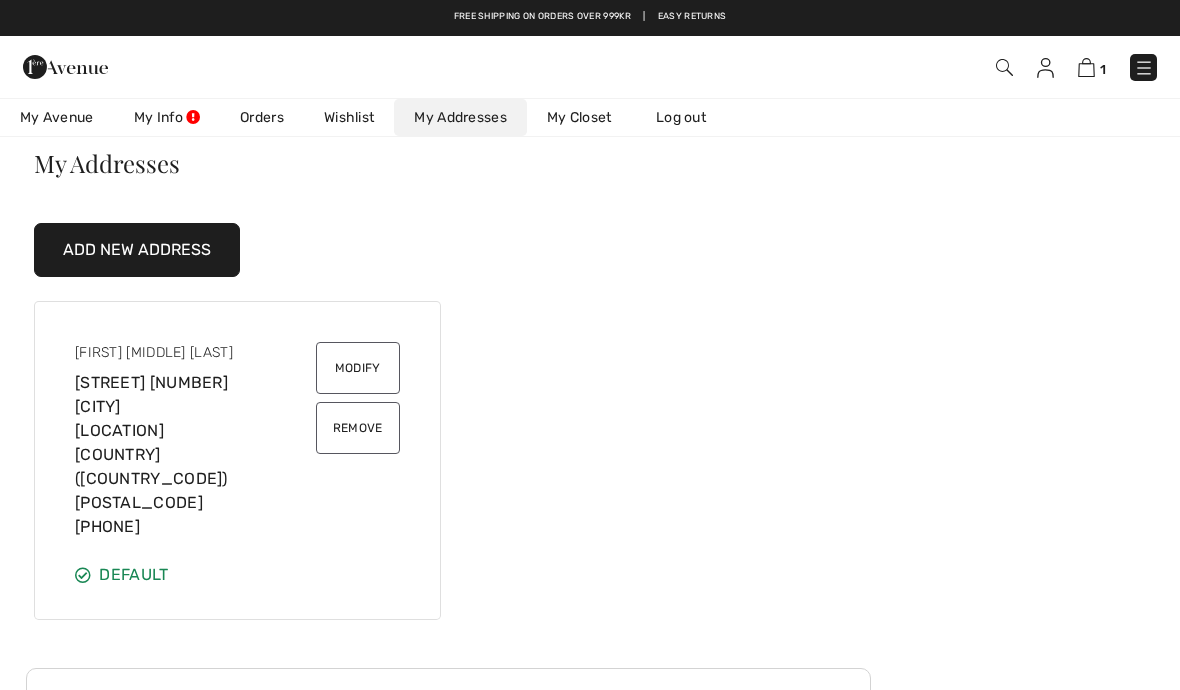 scroll, scrollTop: 0, scrollLeft: 0, axis: both 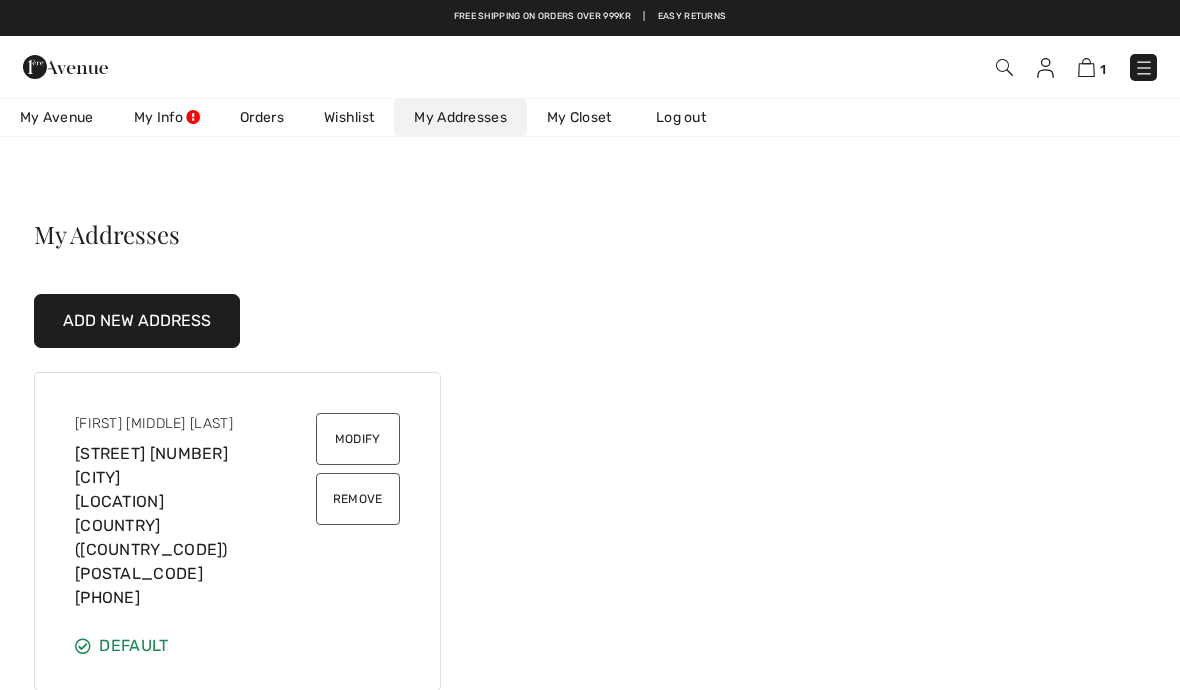 click on "My Info" at bounding box center [167, 117] 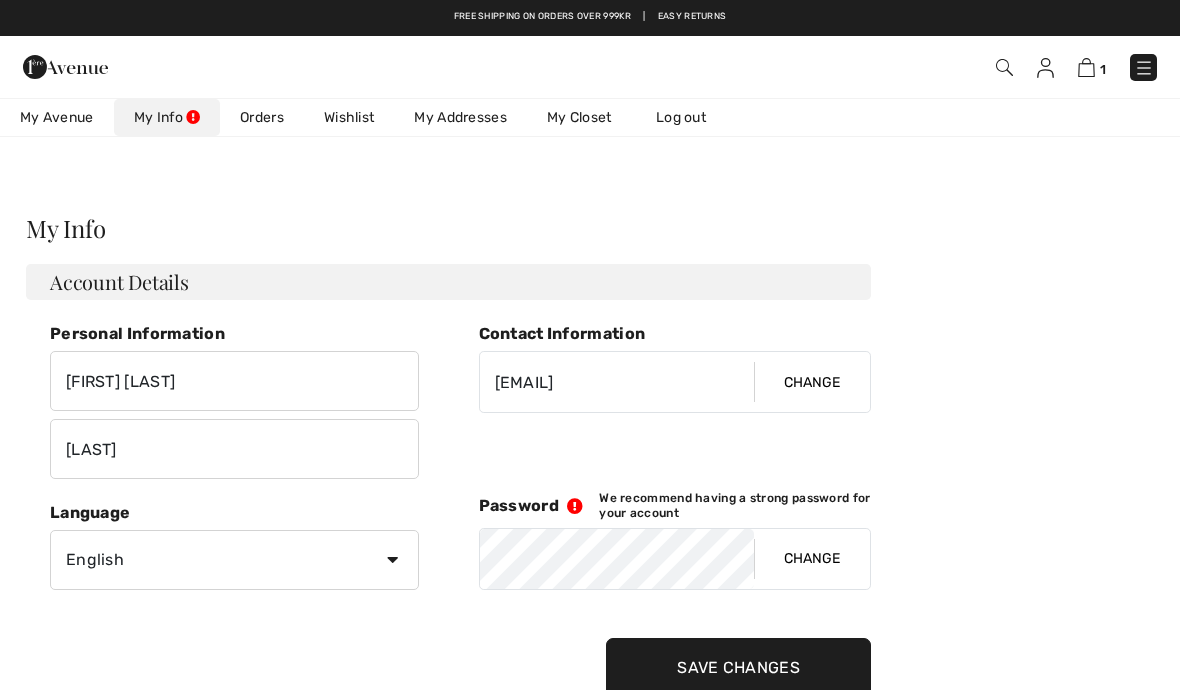 scroll, scrollTop: 0, scrollLeft: 0, axis: both 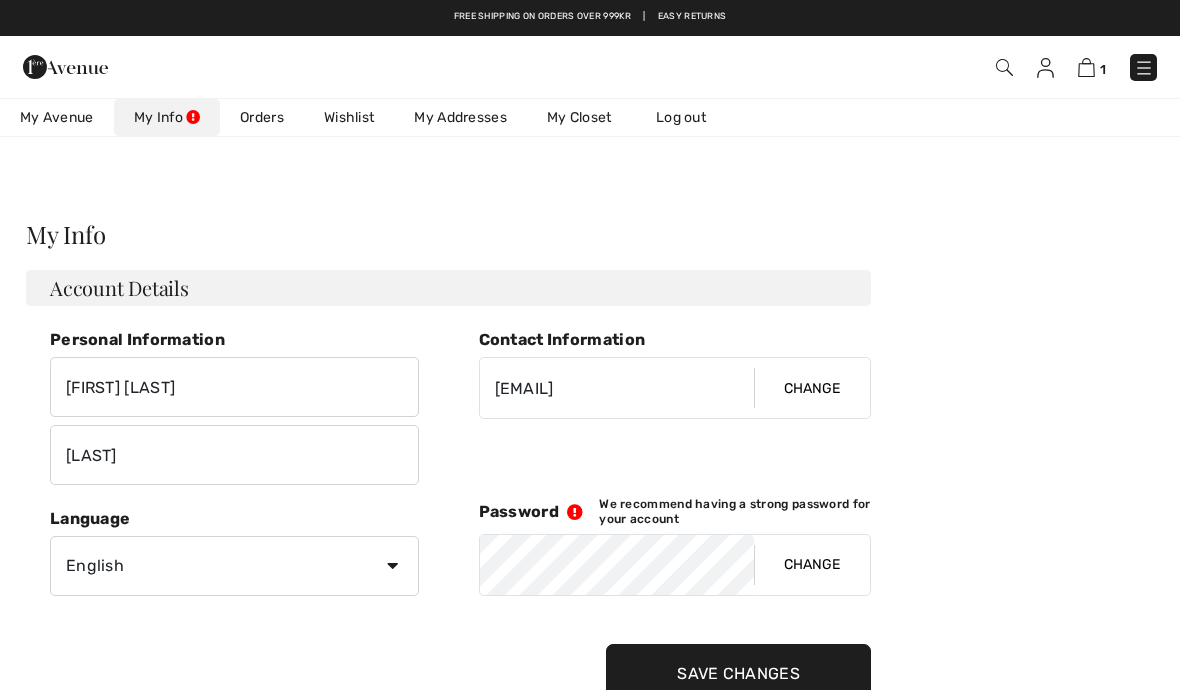 click at bounding box center [1086, 67] 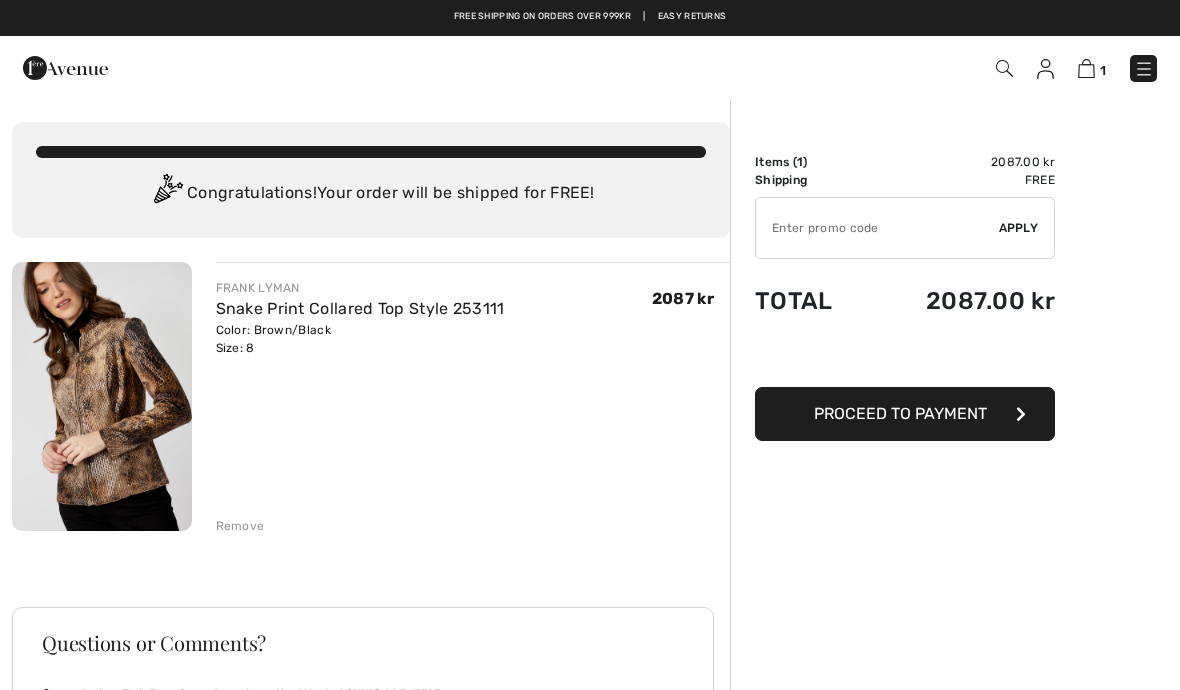scroll, scrollTop: 0, scrollLeft: 0, axis: both 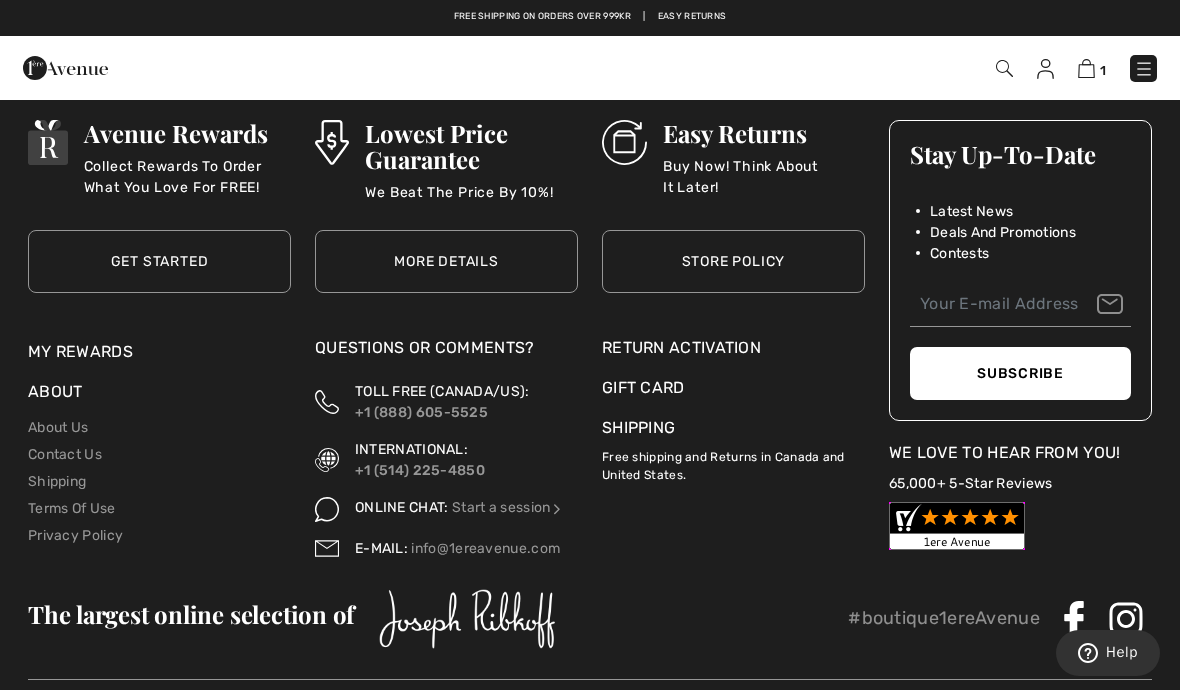 click on "info@1ereavenue.com" at bounding box center [485, 548] 